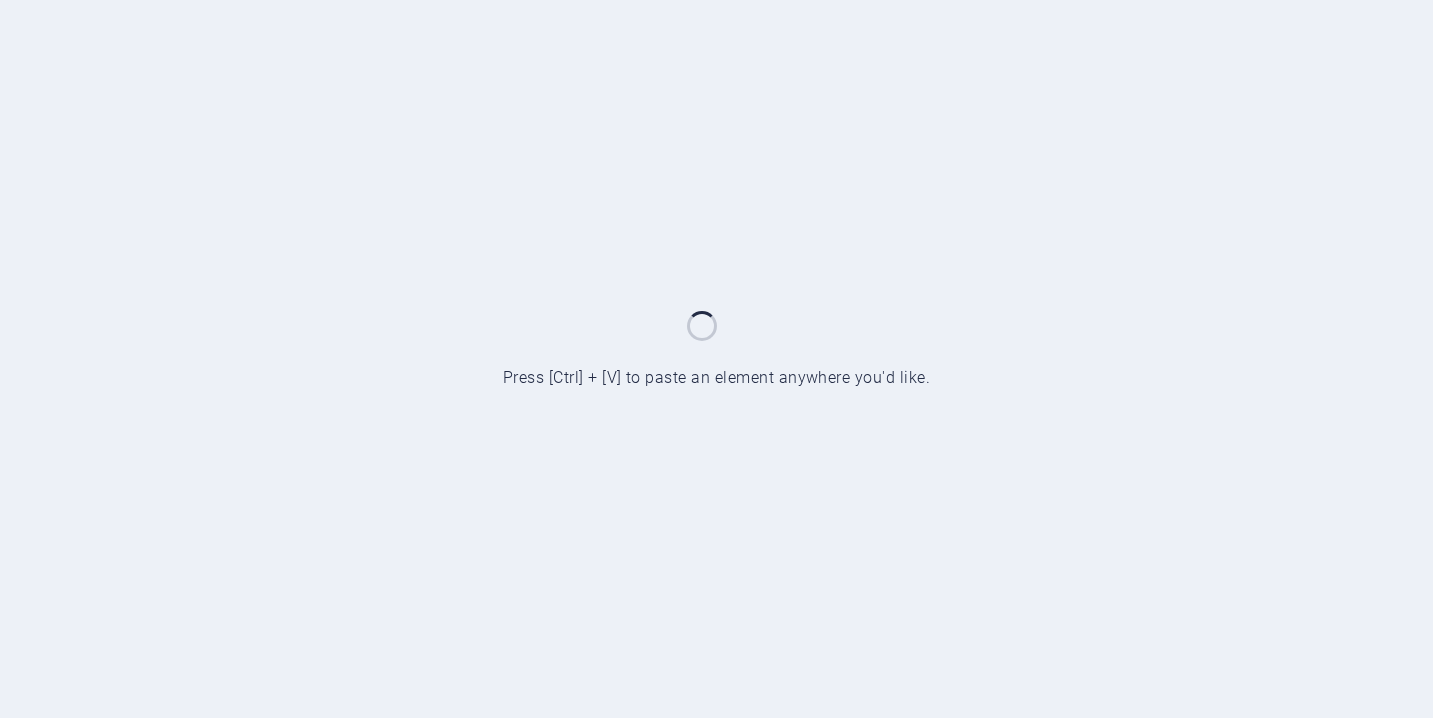 scroll, scrollTop: 0, scrollLeft: 0, axis: both 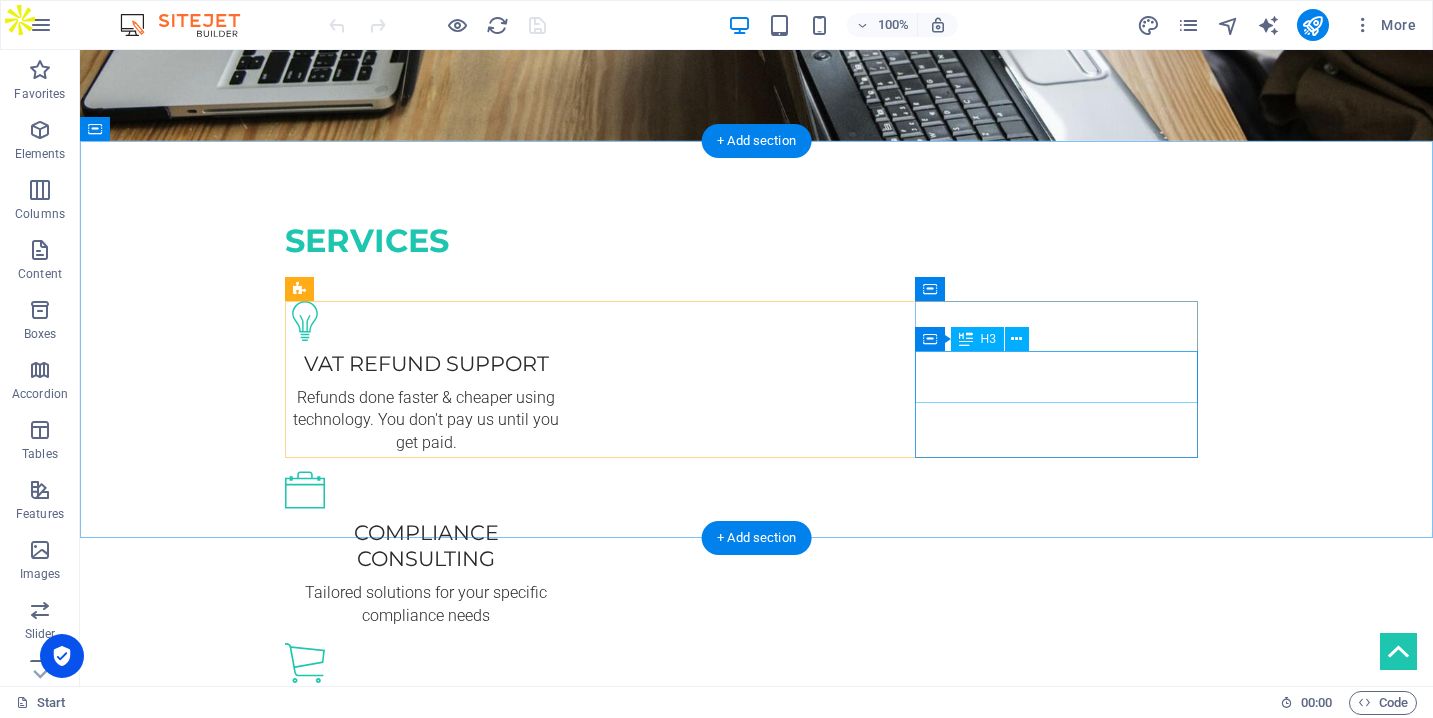 click on "Technology consulting" at bounding box center [426, 719] 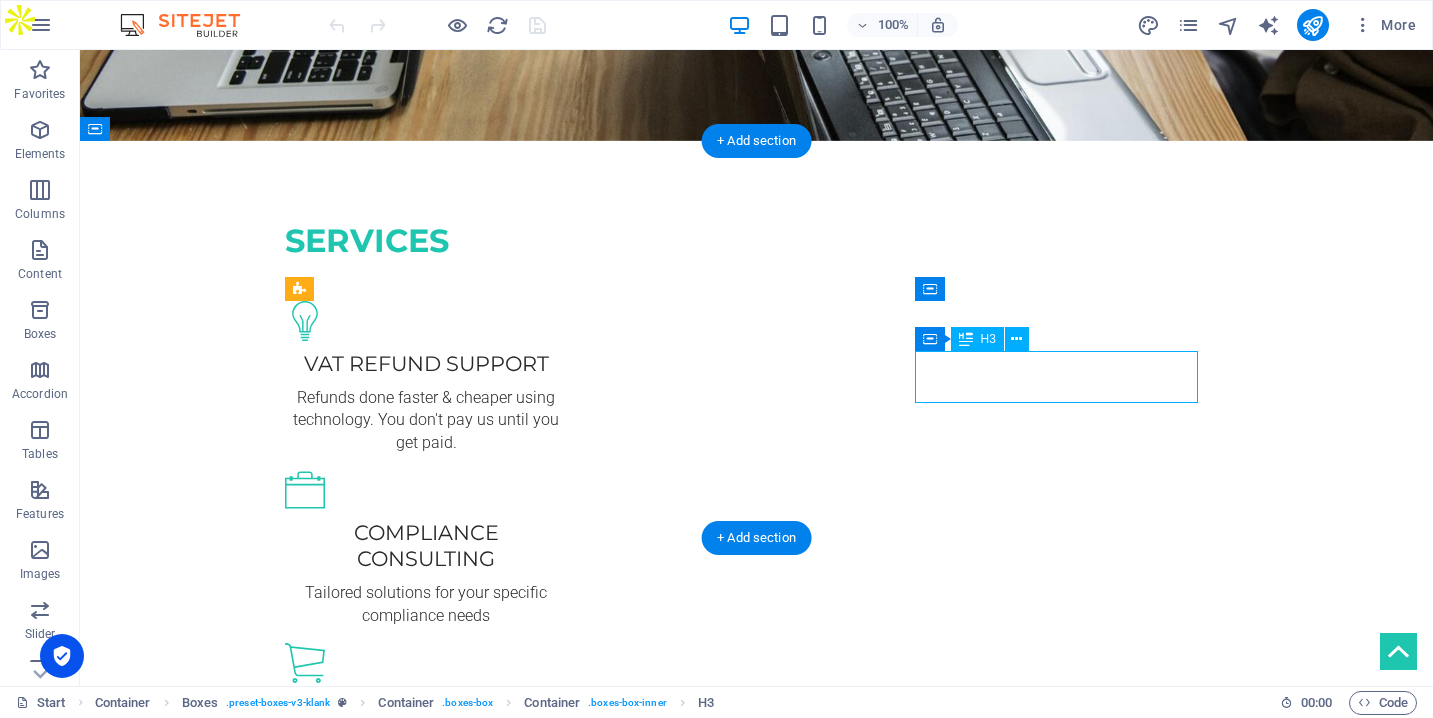 click on "Technology consulting" at bounding box center (426, 719) 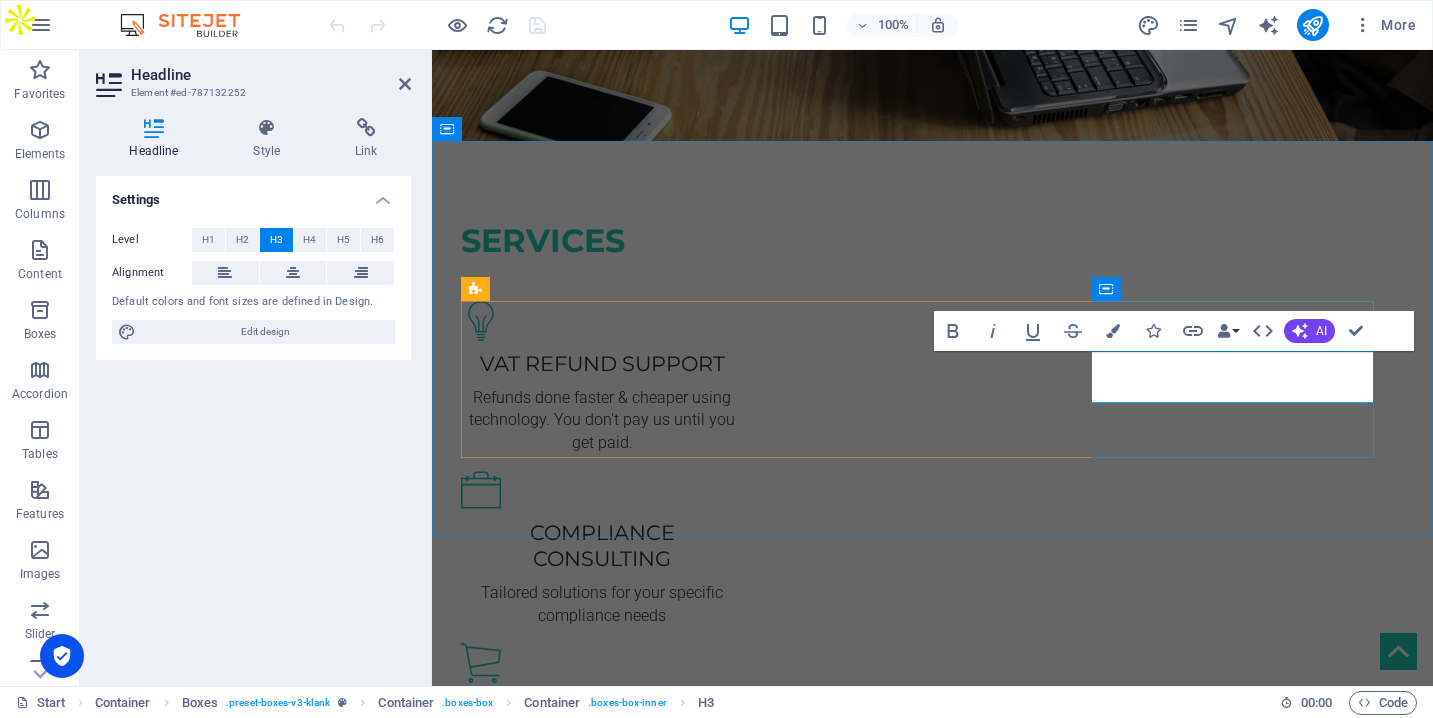 type 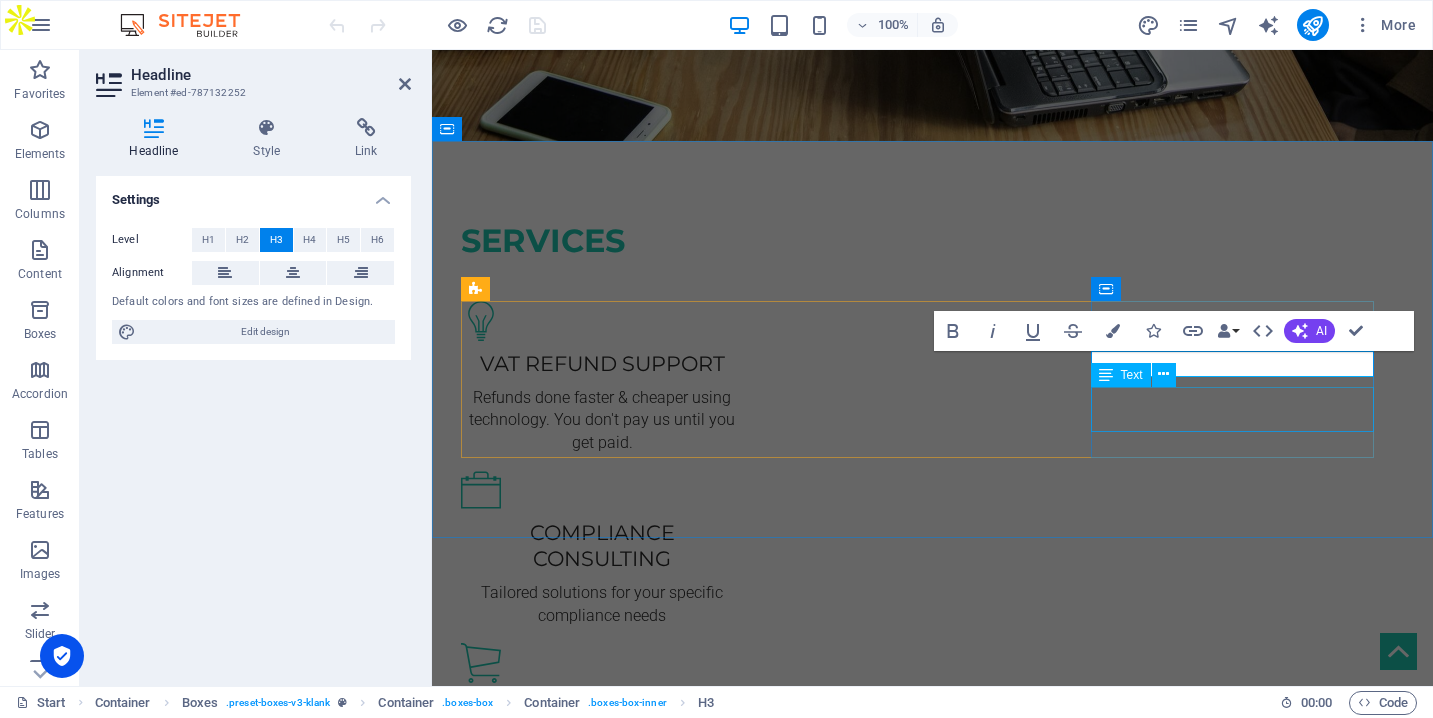 click on "Technology scoping & support for small & mid-sized manufacturers" at bounding box center [602, 751] 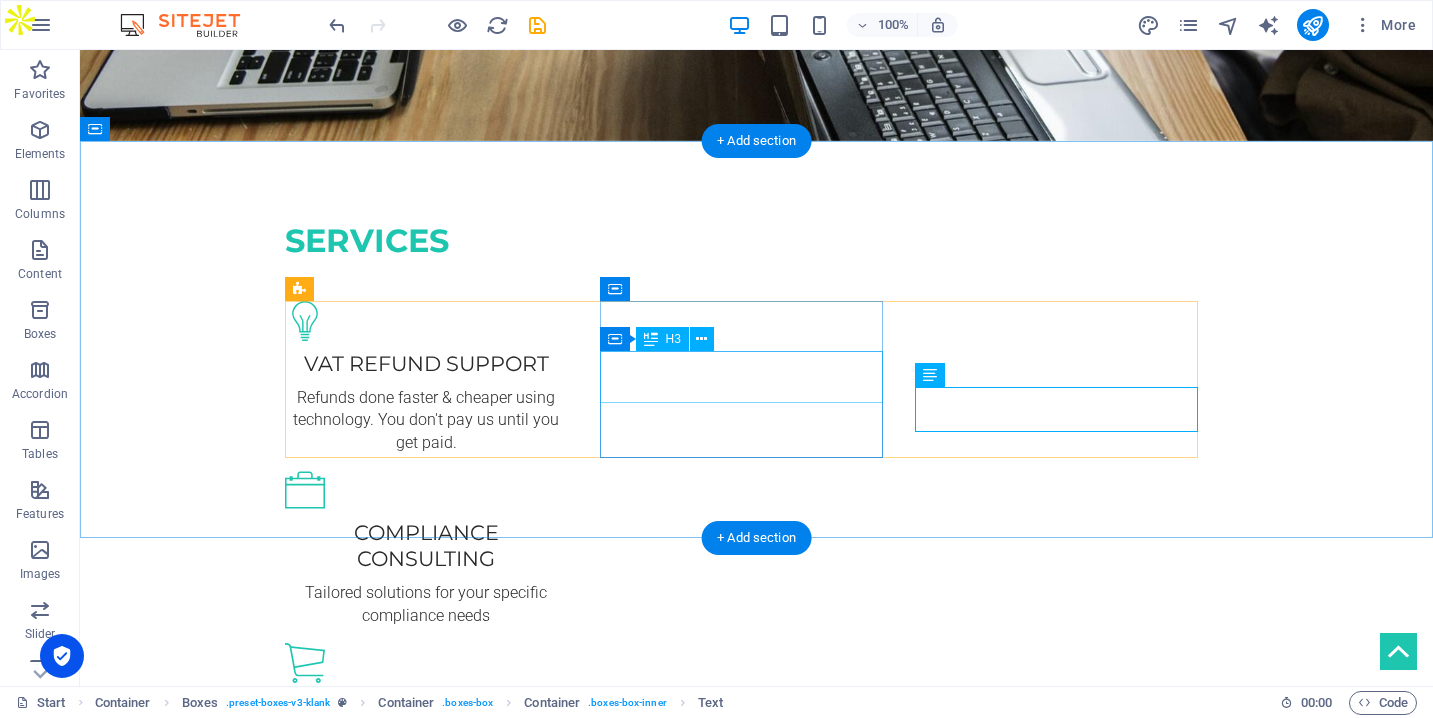click on "Compliance Consulting" at bounding box center [426, 546] 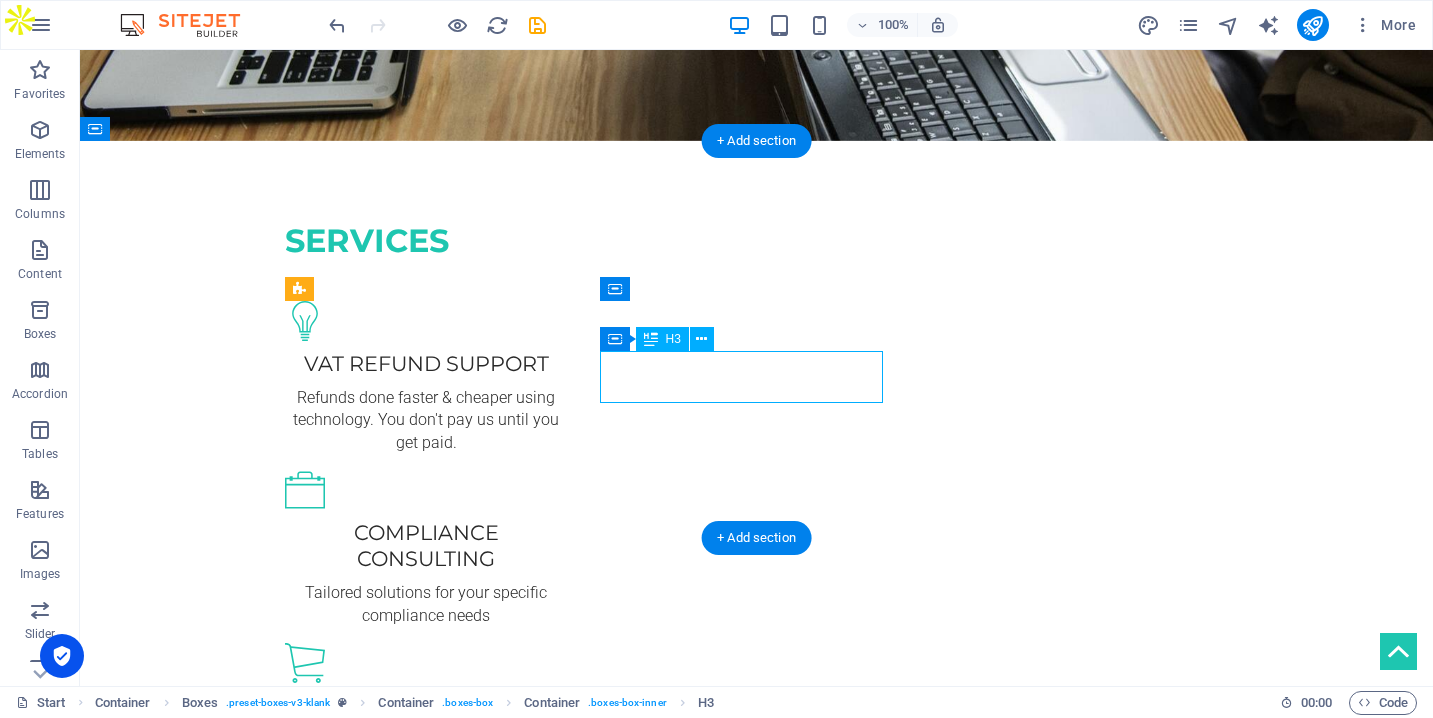 click on "Compliance Consulting" at bounding box center [426, 546] 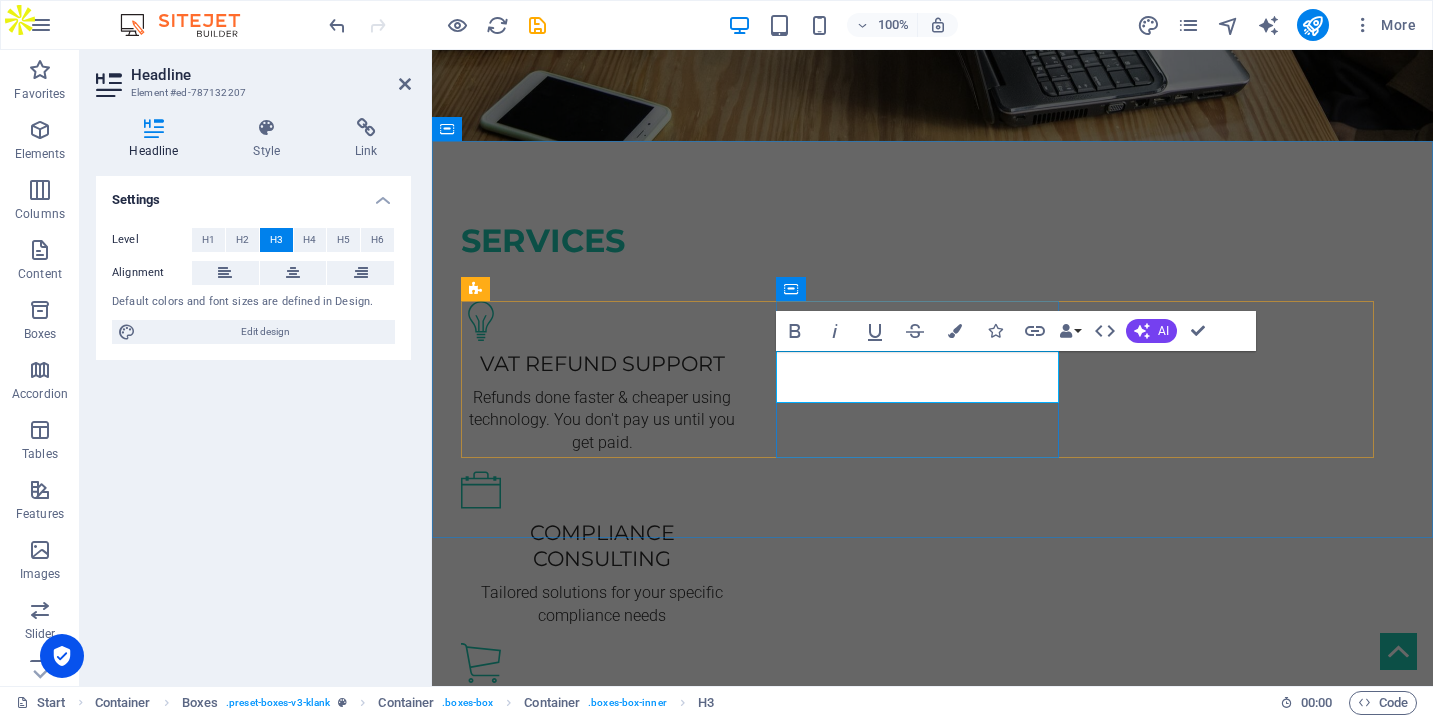 click on "Compliance Consulting" at bounding box center [602, 546] 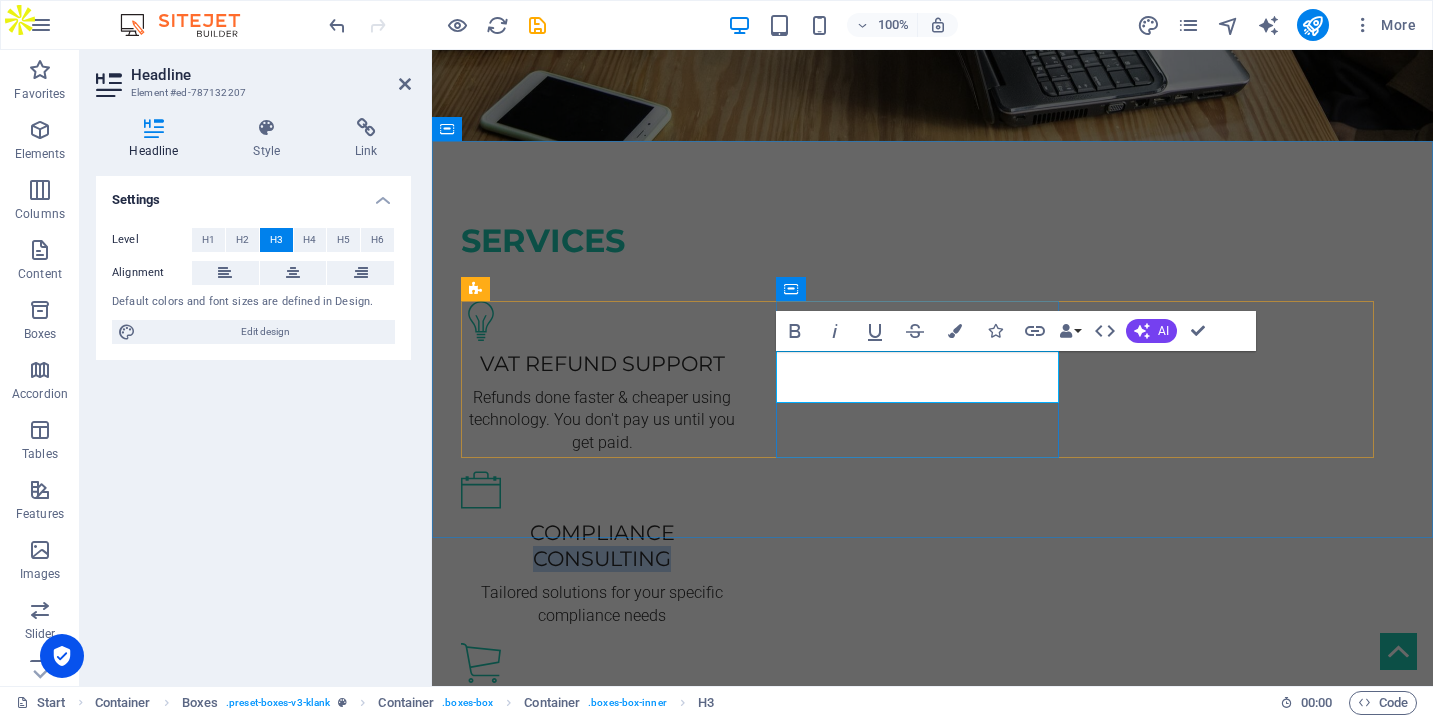 click on "Compliance Consulting" at bounding box center (602, 546) 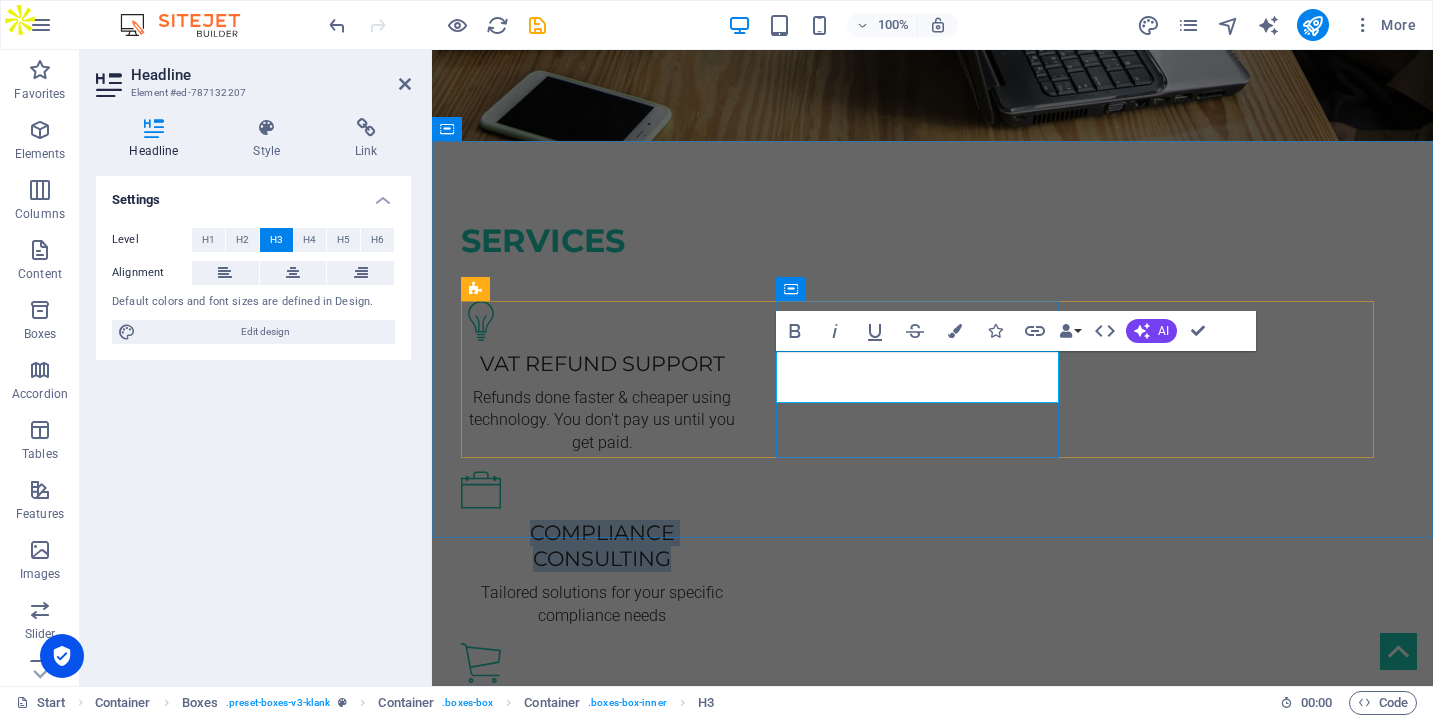 click on "Compliance Consulting" at bounding box center [602, 546] 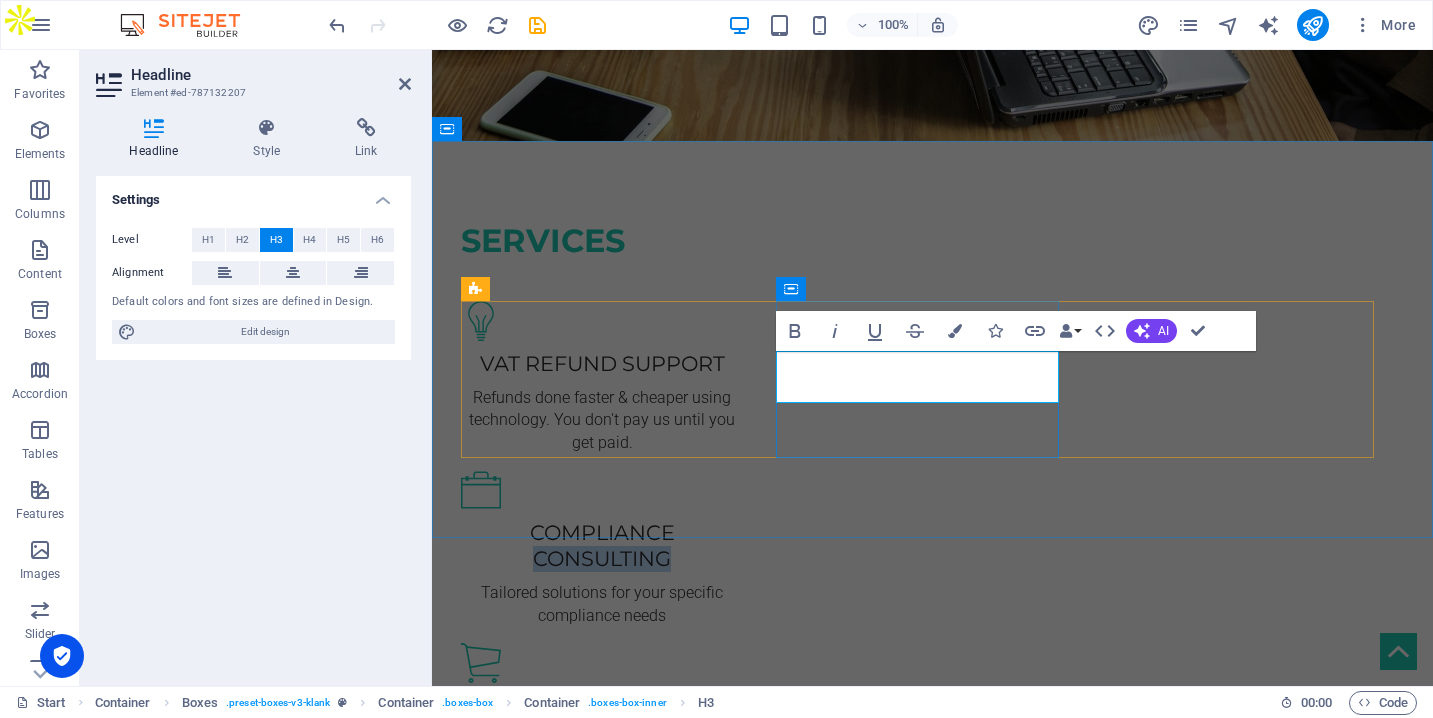 click on "Compliance Consulting" at bounding box center [602, 546] 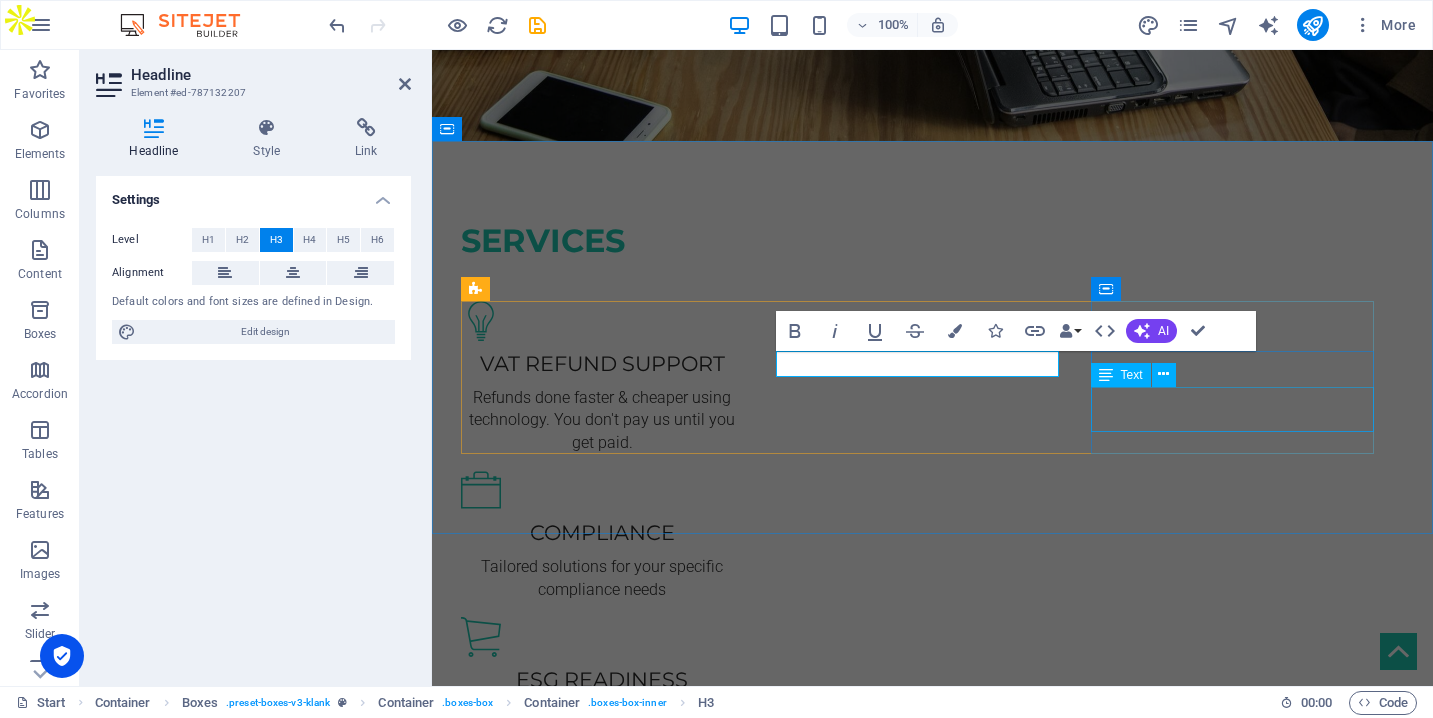 click on "Technology scoping & support for small & mid-sized manufacturers" at bounding box center [602, 725] 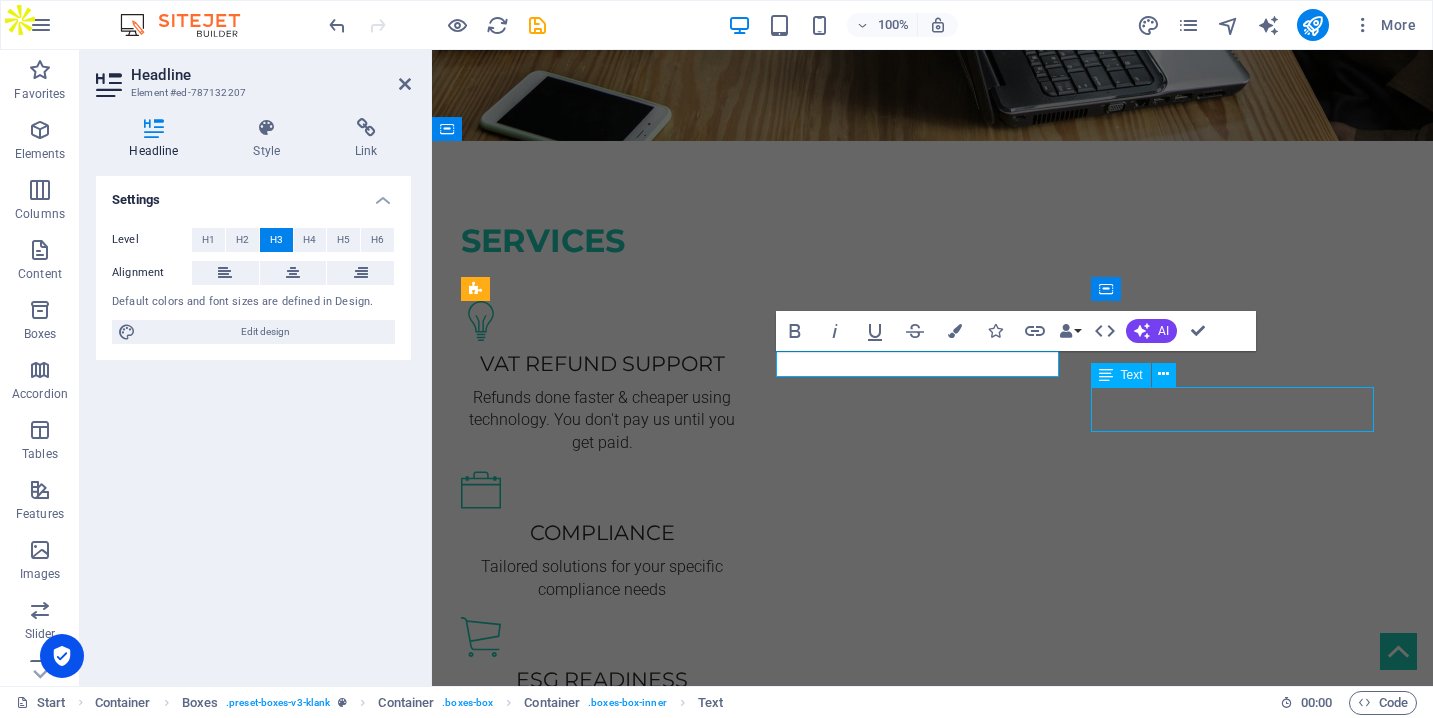 click on "Technology scoping & support for small & mid-sized manufacturers" at bounding box center (602, 725) 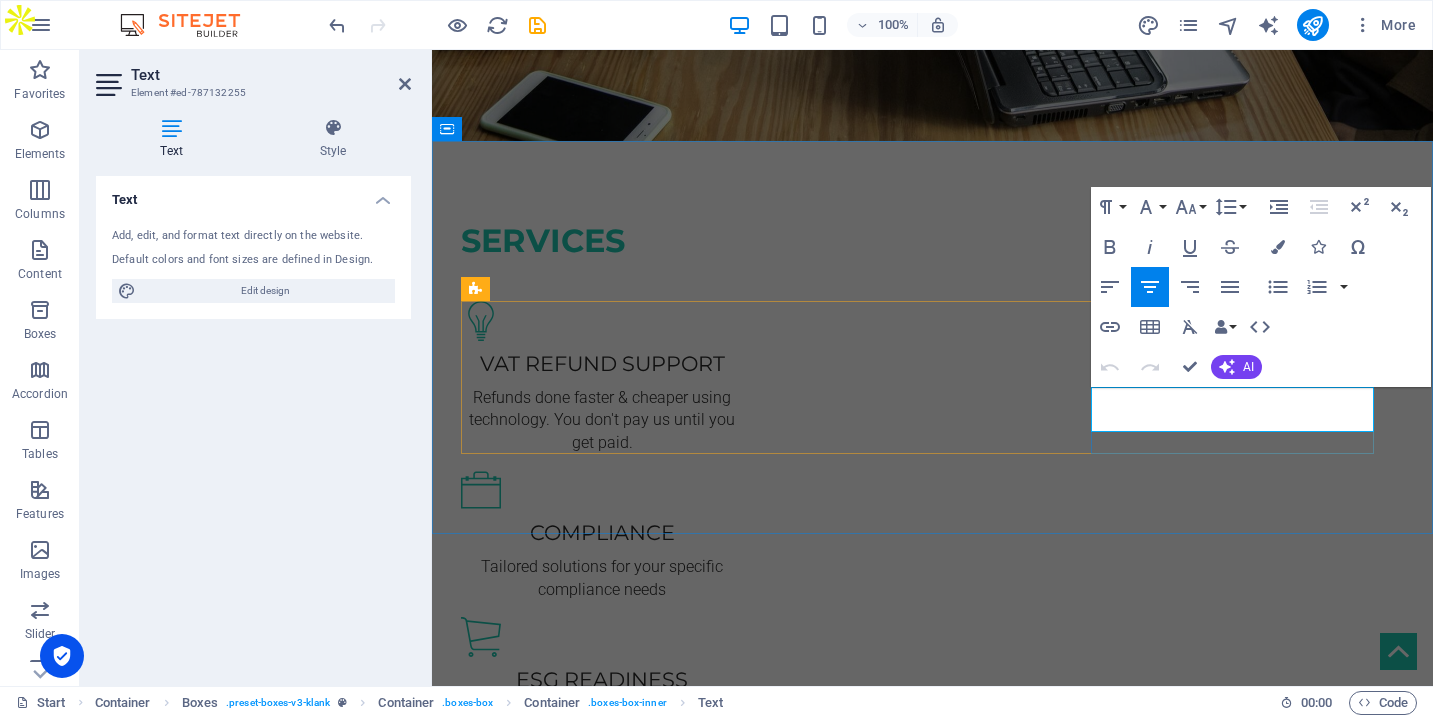 drag, startPoint x: 1340, startPoint y: 425, endPoint x: 1107, endPoint y: 399, distance: 234.44615 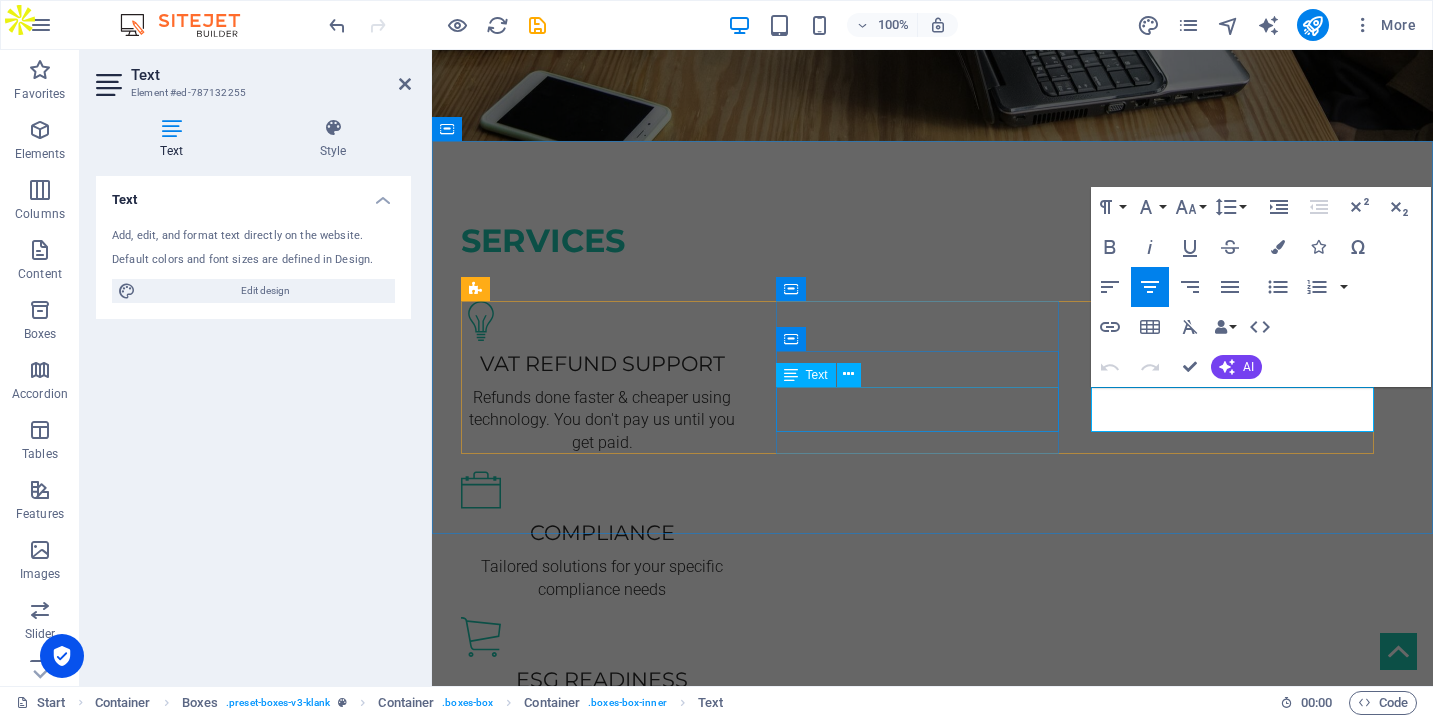 click on "Tailored solutions for your specific compliance needs" at bounding box center [602, 578] 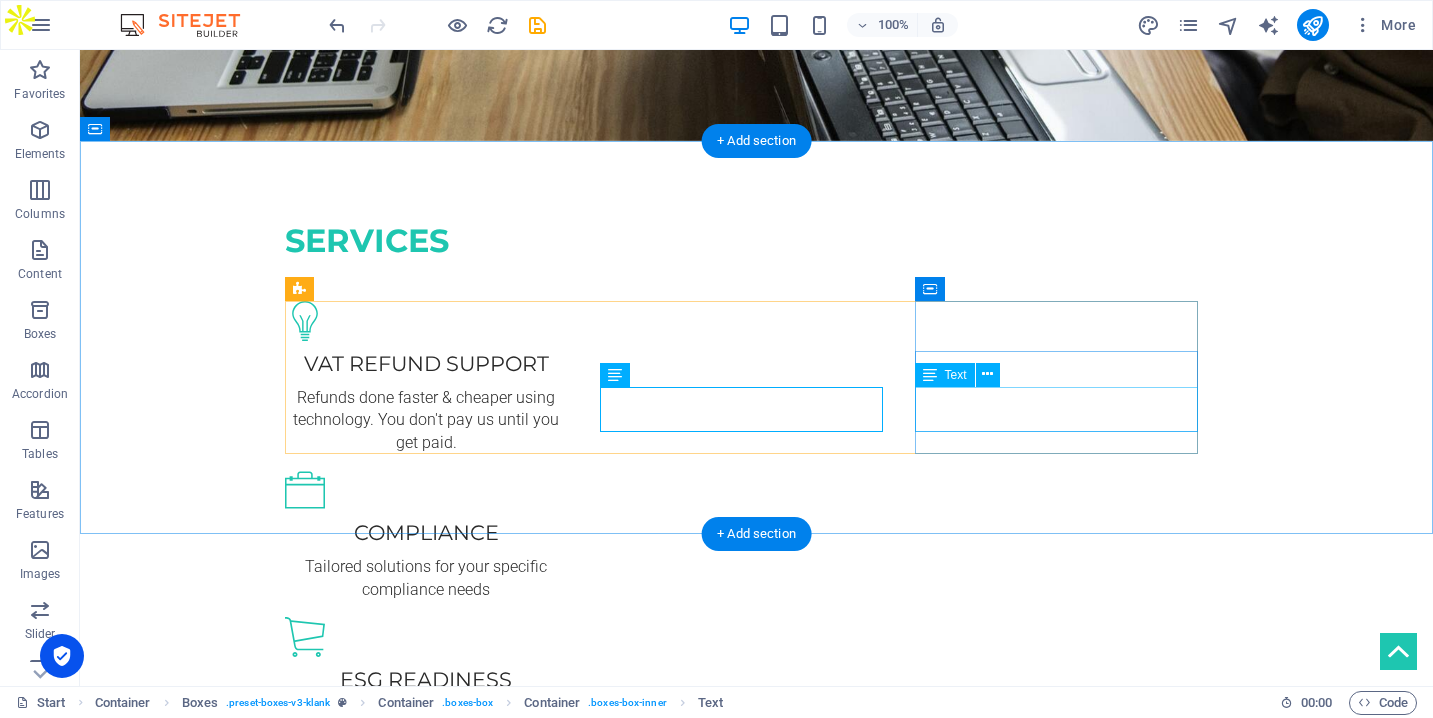 click on "Technology scoping & support for small & mid-sized manufacturers" at bounding box center (426, 725) 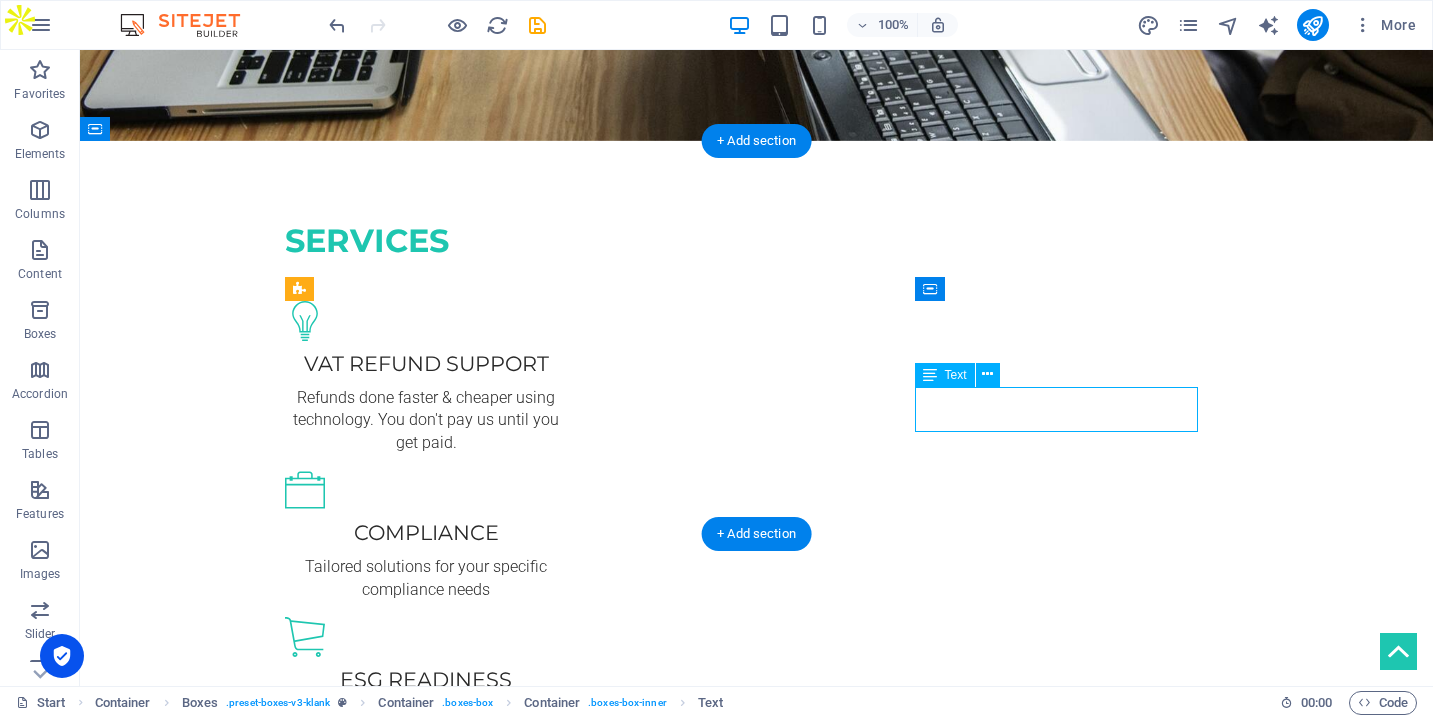 click on "Technology scoping & support for small & mid-sized manufacturers" at bounding box center [426, 725] 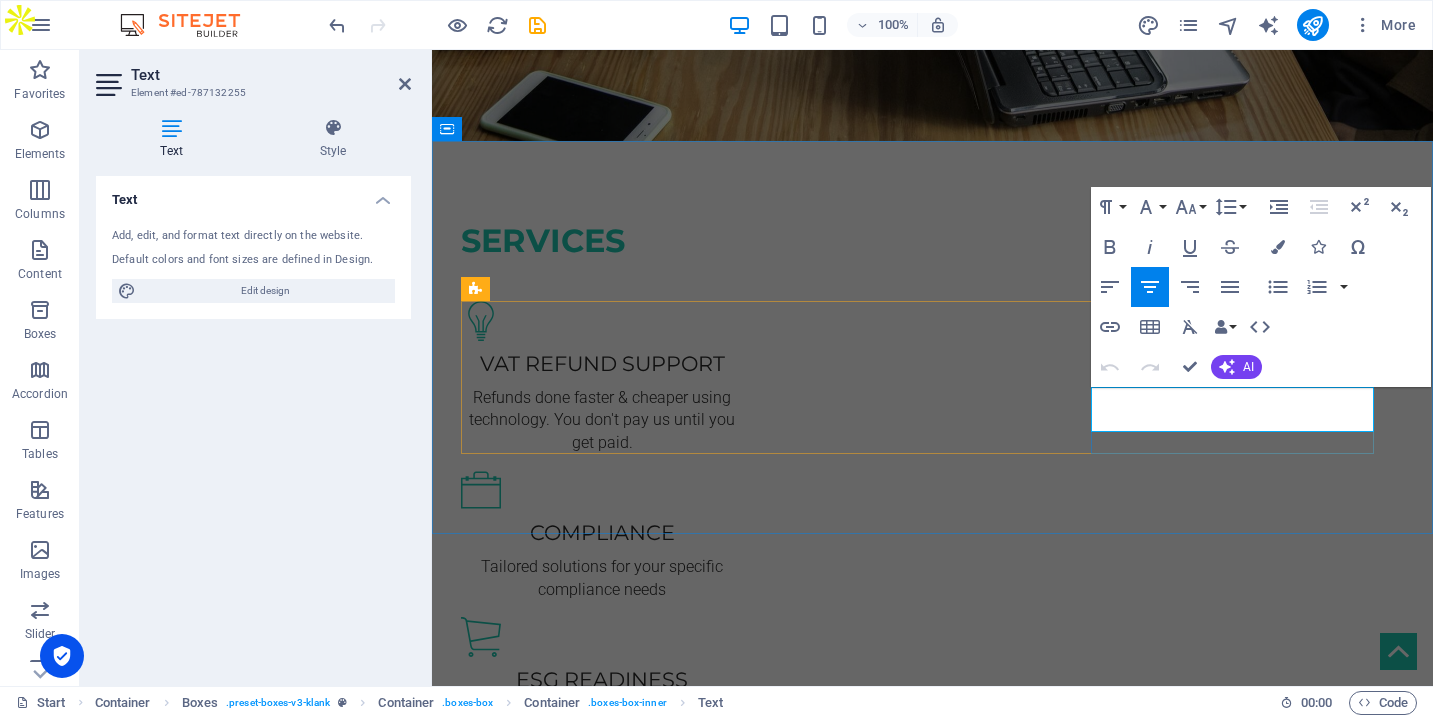 drag, startPoint x: 1334, startPoint y: 418, endPoint x: 1100, endPoint y: 398, distance: 234.85315 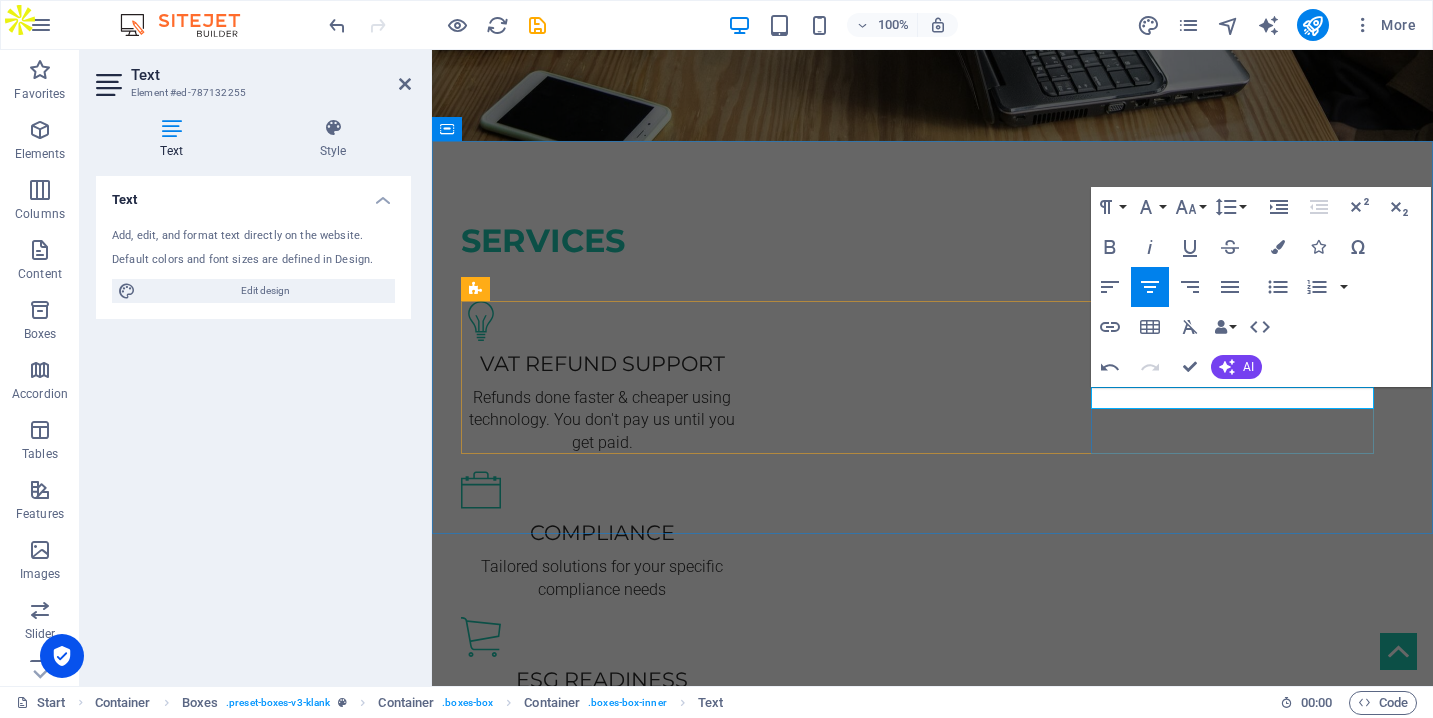 type 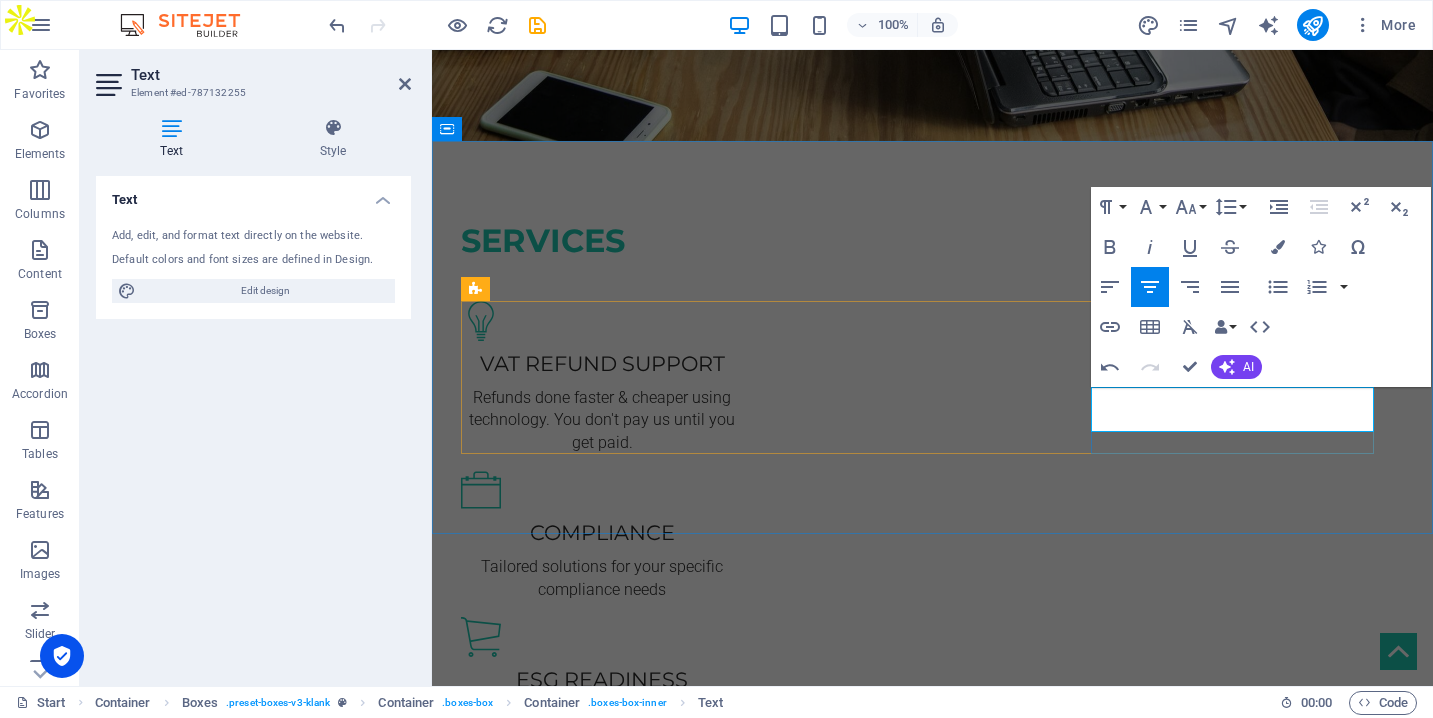 click on "Optimize ESG requirements & reporting for Brand requirements" at bounding box center [602, 725] 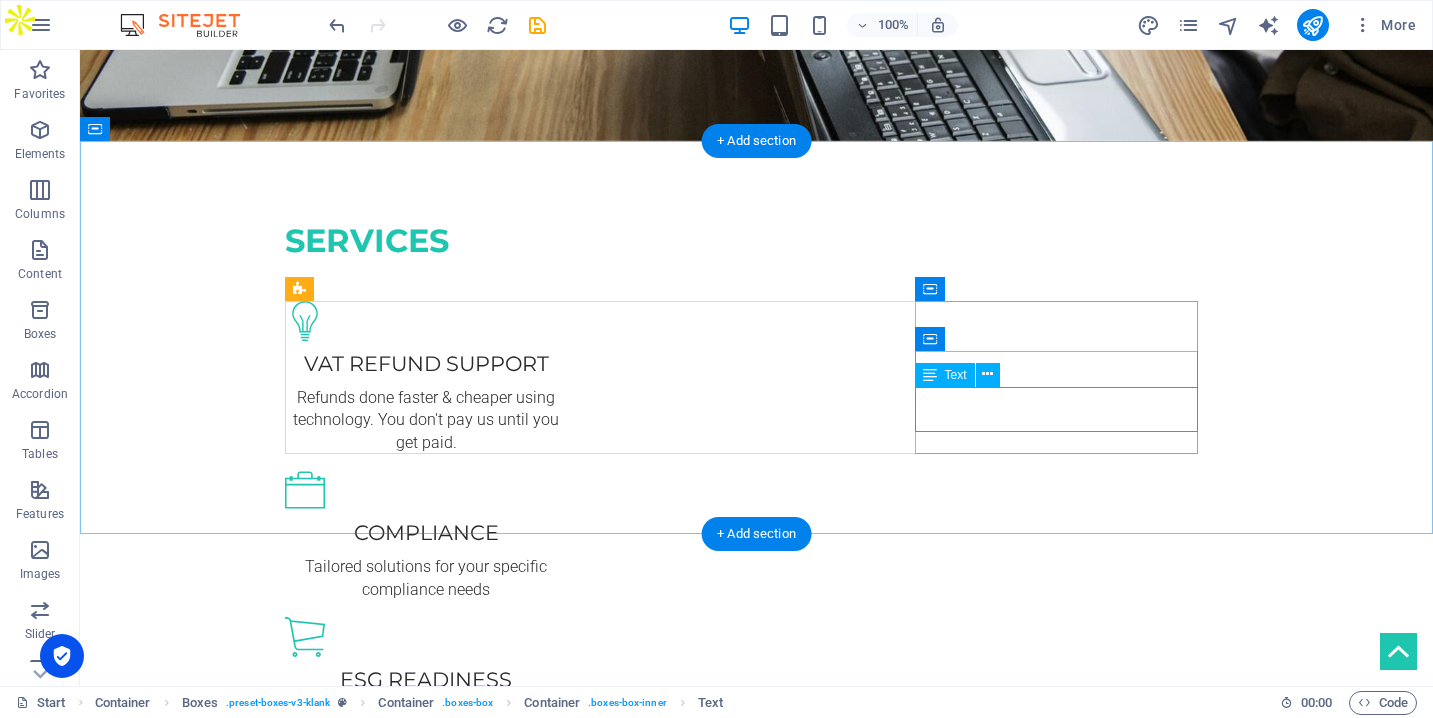 click on "Optimize ESG requirements & reporting for international brand requirements" at bounding box center [426, 725] 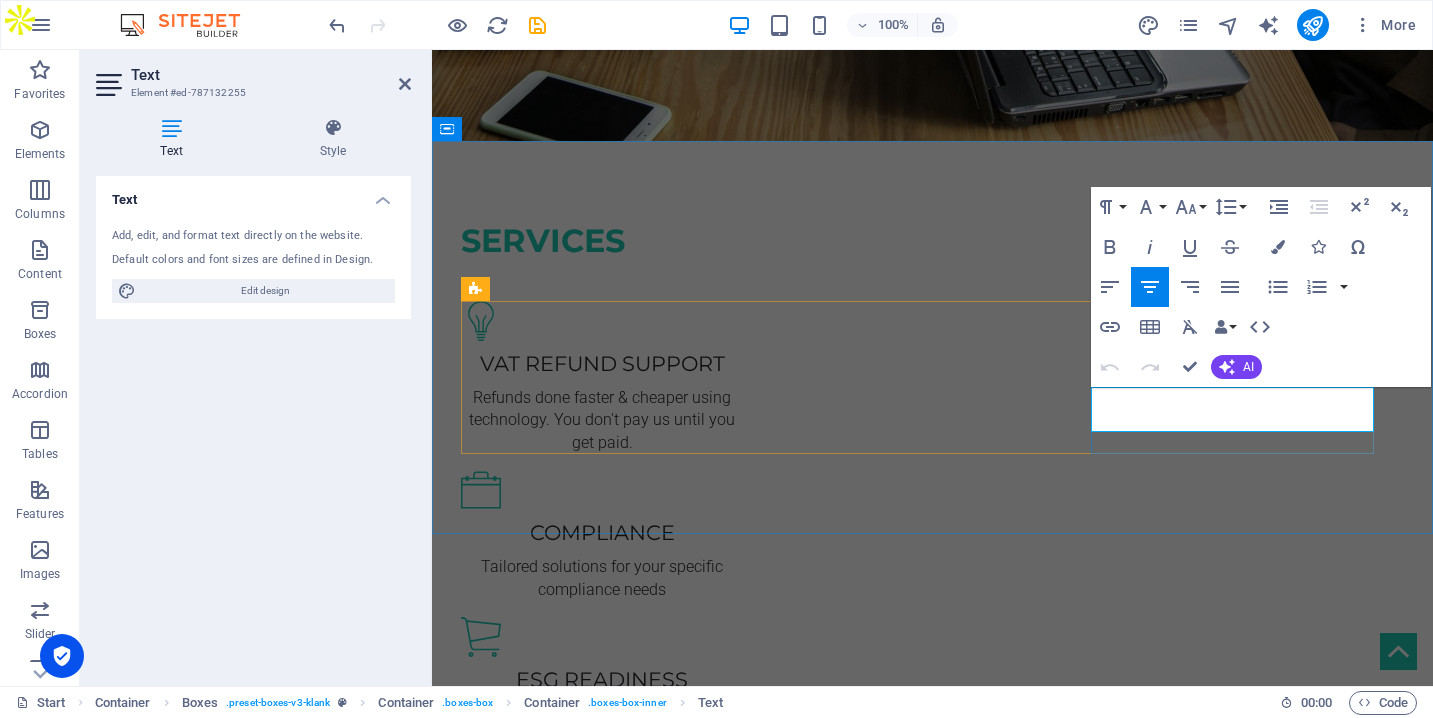 click on "Optimize ESG requirements & reporting for international brand requirements" at bounding box center [602, 725] 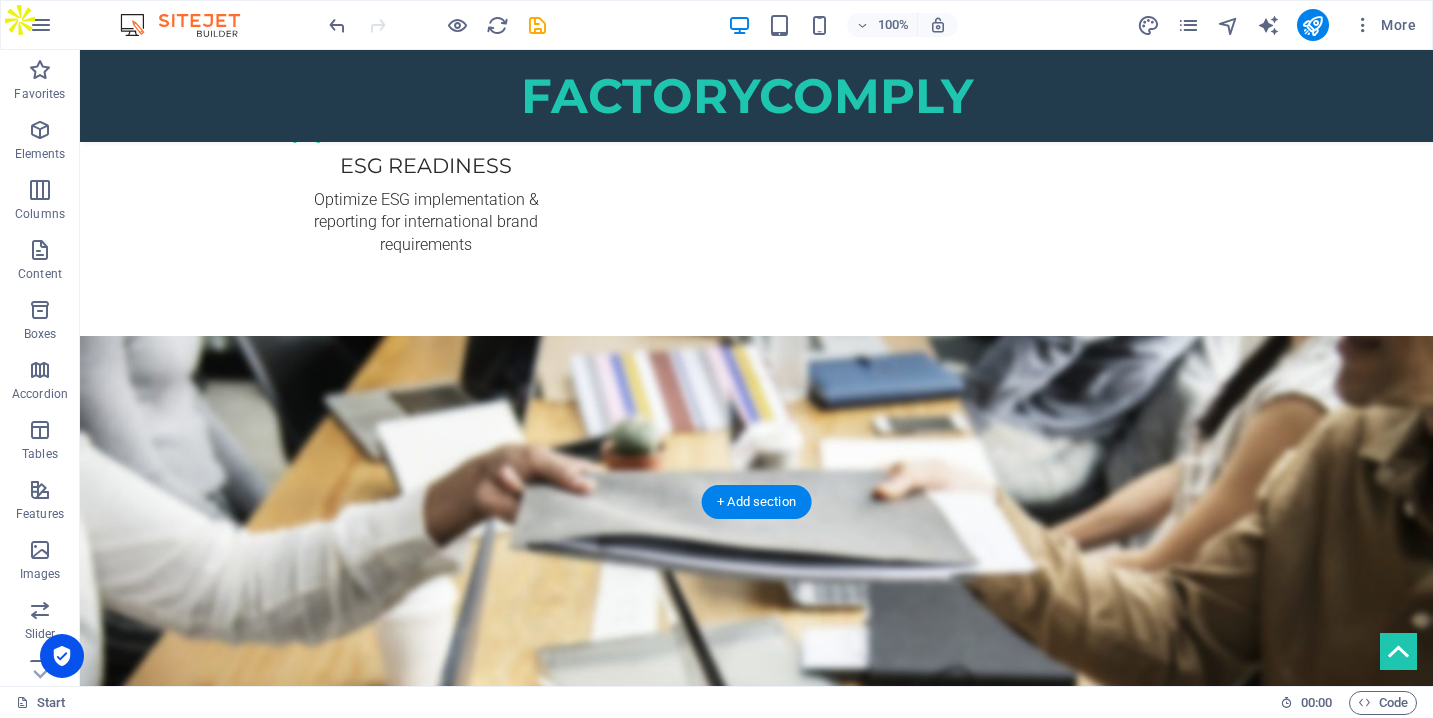 scroll, scrollTop: 1232, scrollLeft: 0, axis: vertical 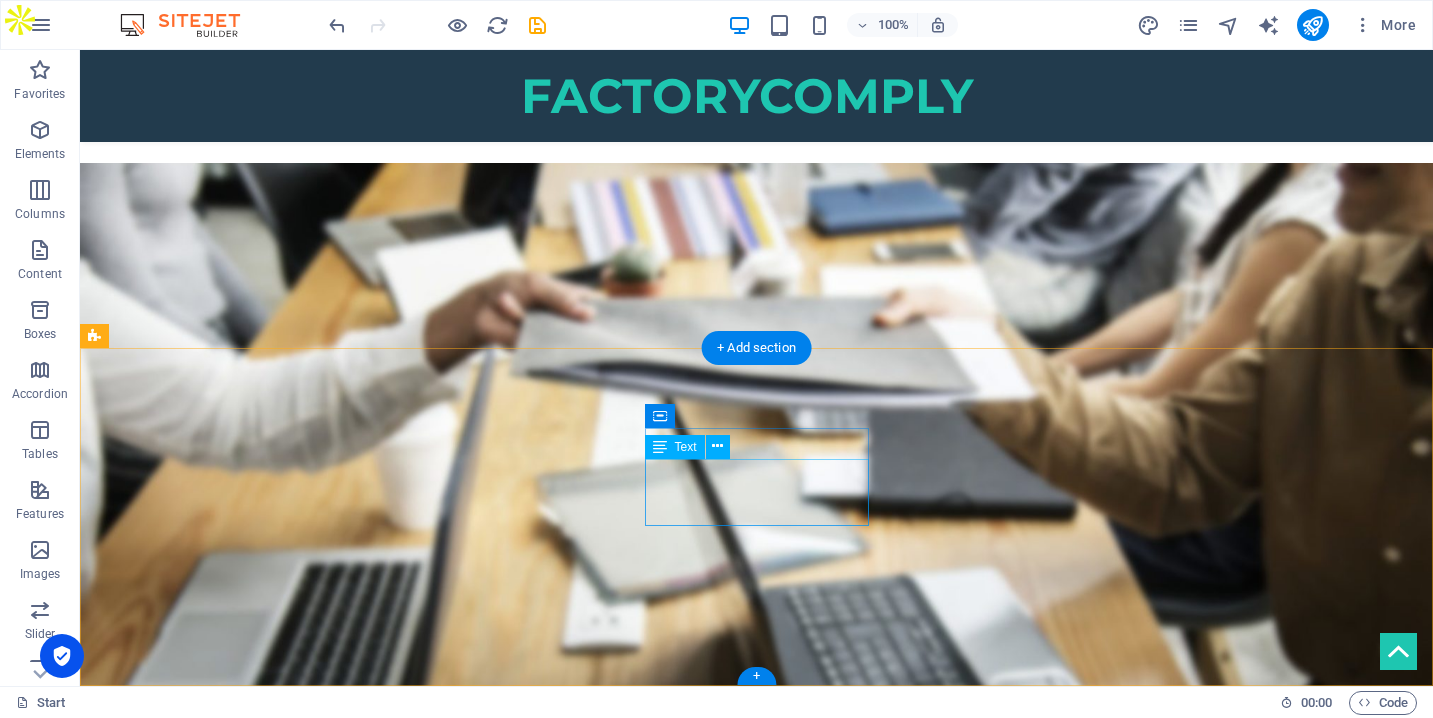 click on "T:                         +1-123-456-7890" at bounding box center (208, 1013) 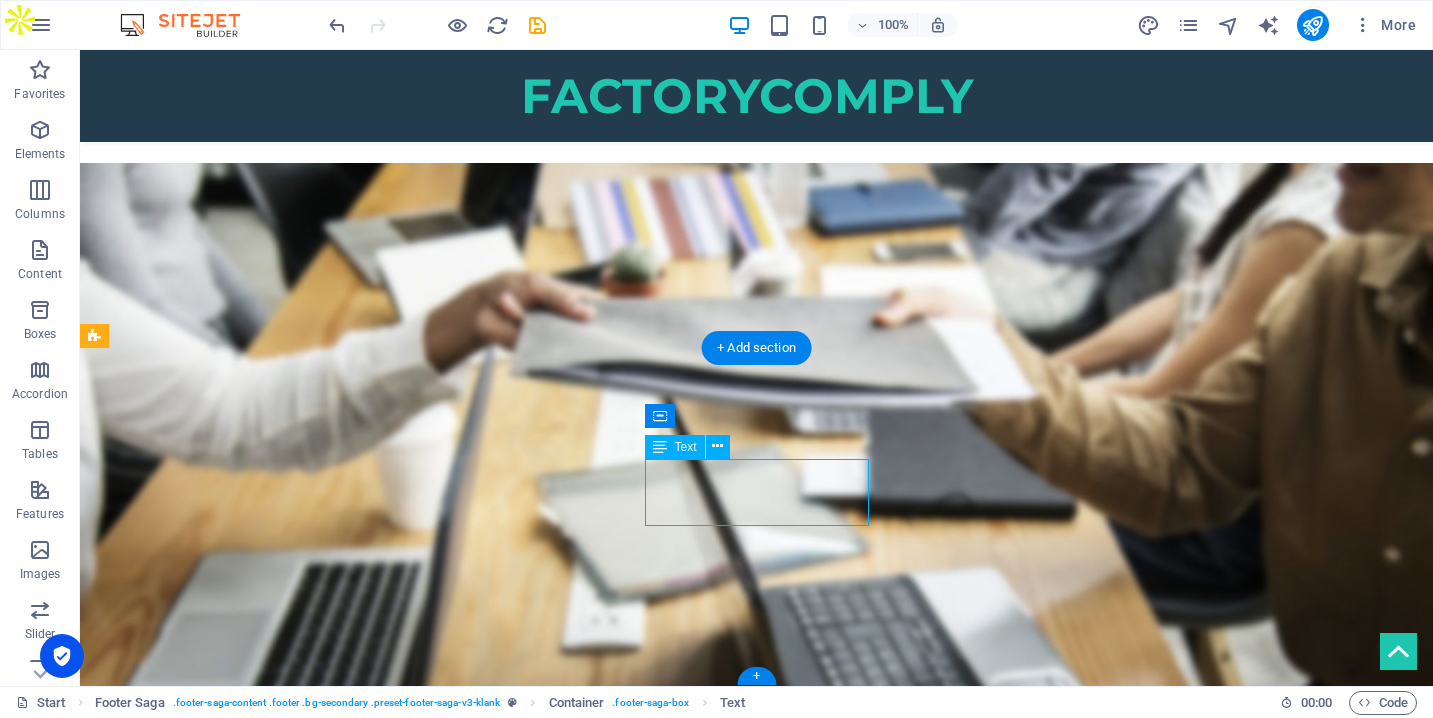 click on "T:                         +1-123-456-7890" at bounding box center (208, 1013) 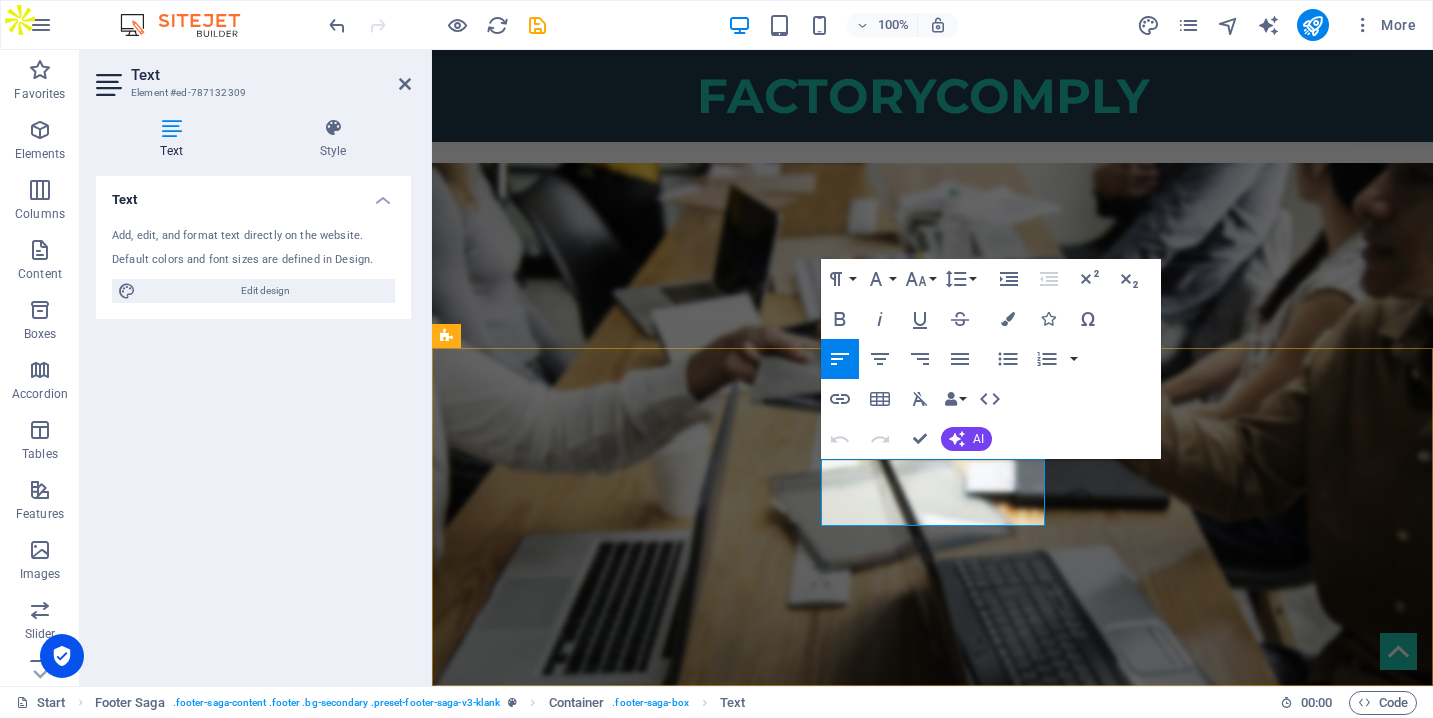 click on "T:                         +1-123-456-7890" at bounding box center (560, 1002) 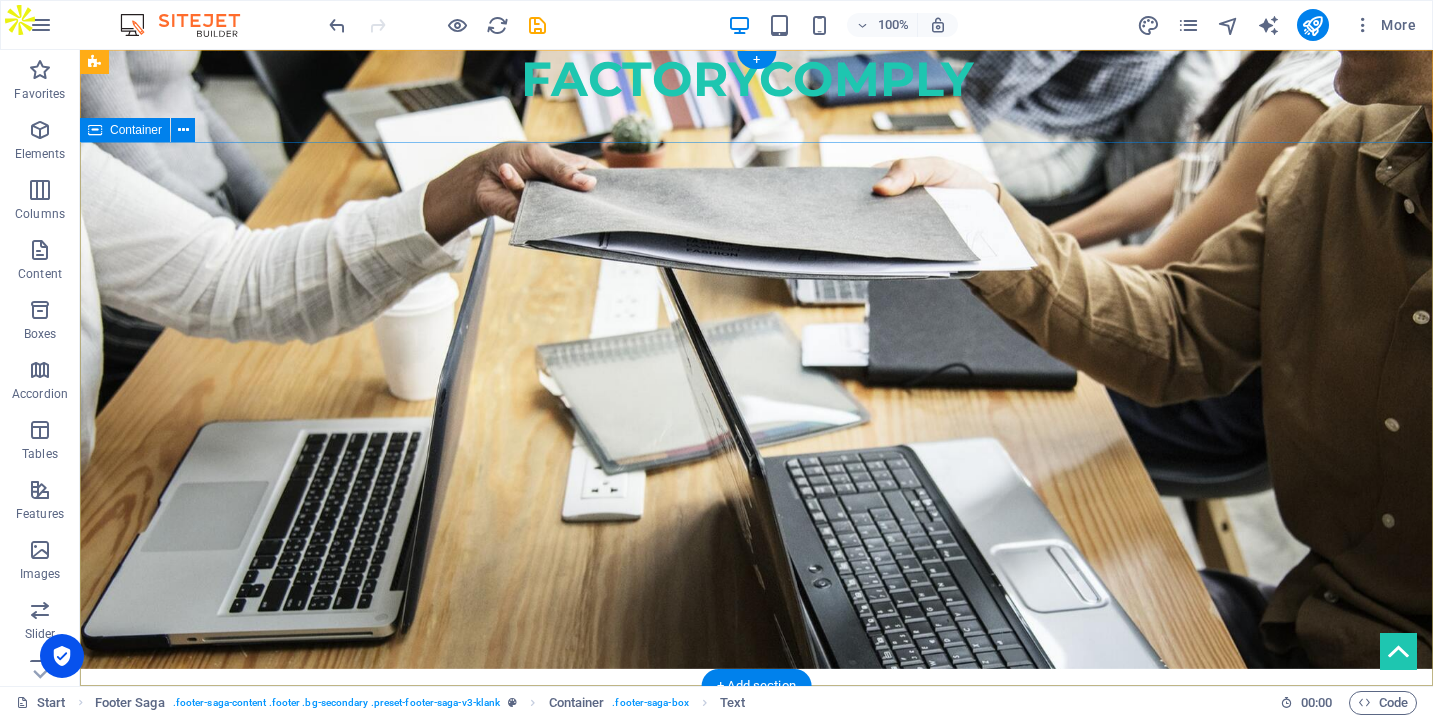 scroll, scrollTop: 0, scrollLeft: 0, axis: both 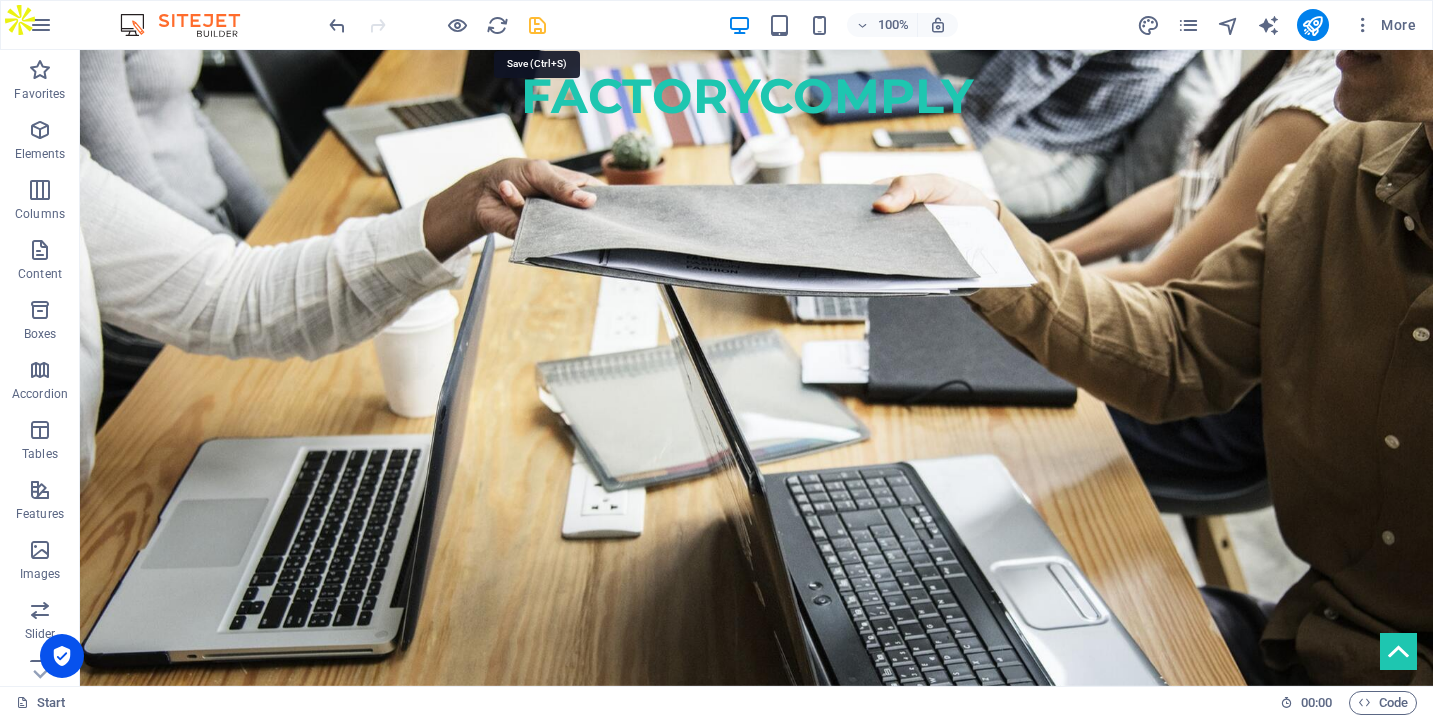 click at bounding box center [537, 25] 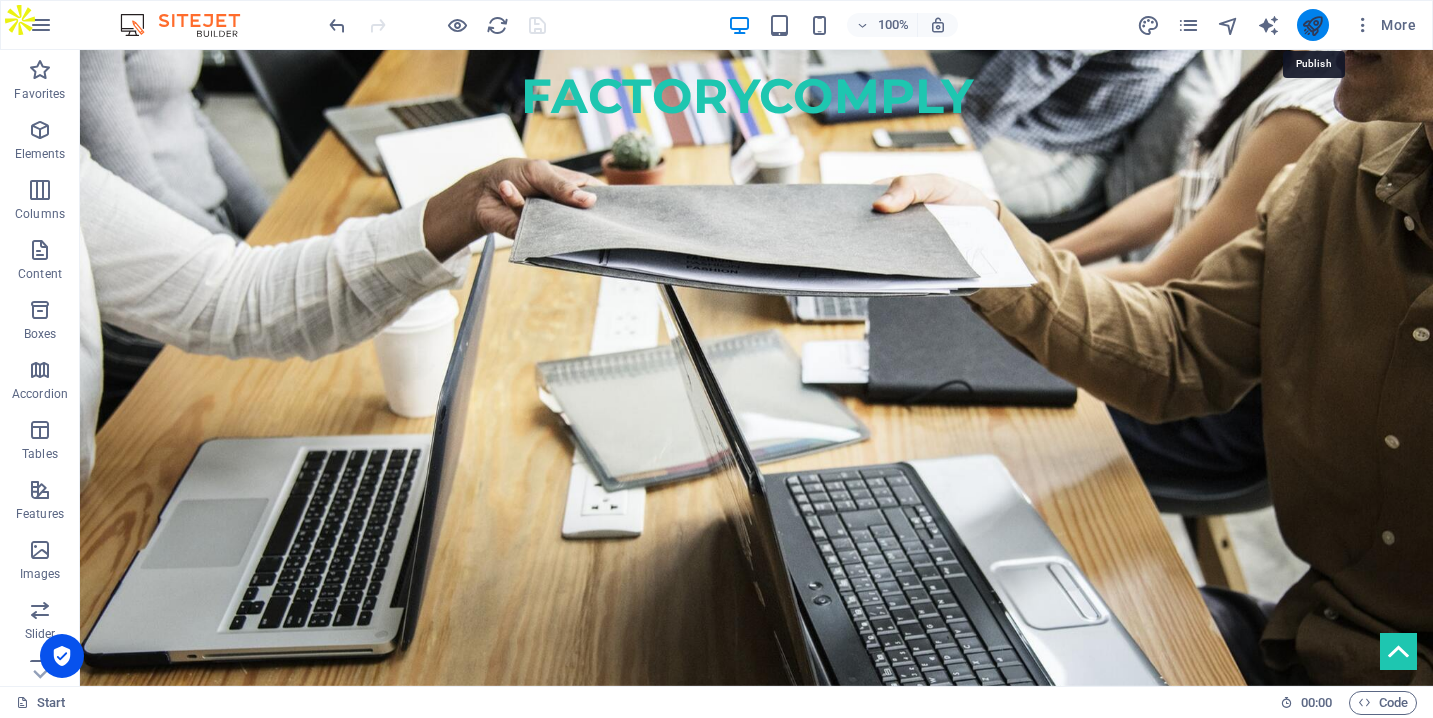 click at bounding box center (1312, 25) 